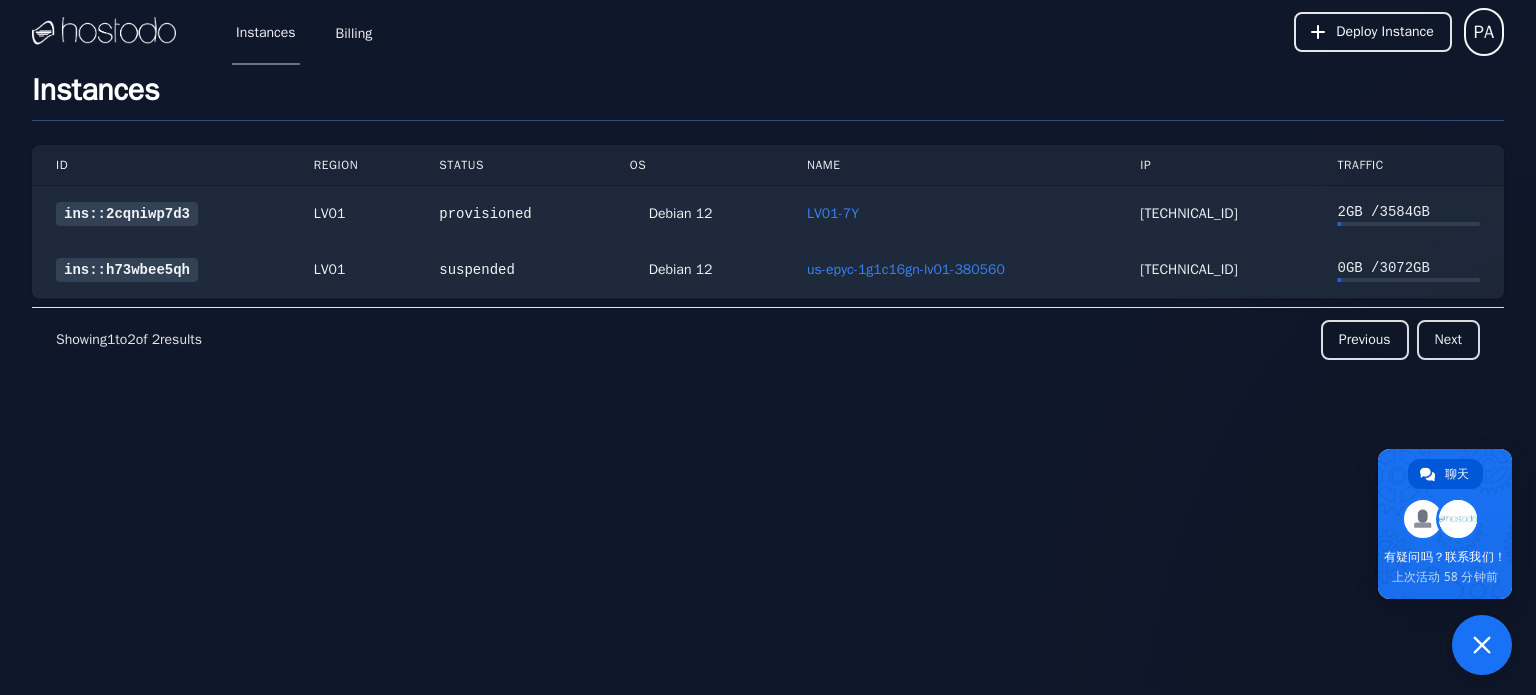 scroll, scrollTop: 0, scrollLeft: 0, axis: both 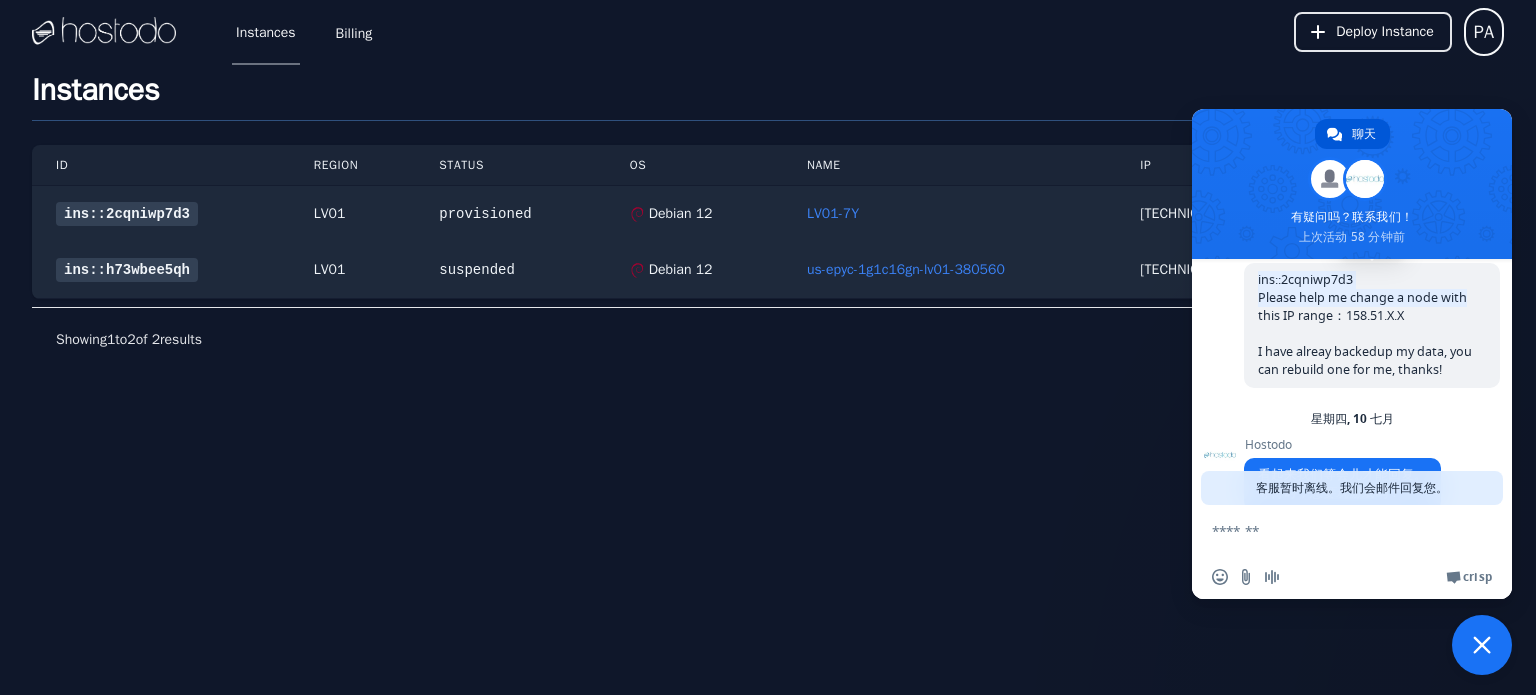 drag, startPoint x: 1257, startPoint y: 286, endPoint x: 1441, endPoint y: 307, distance: 185.19449 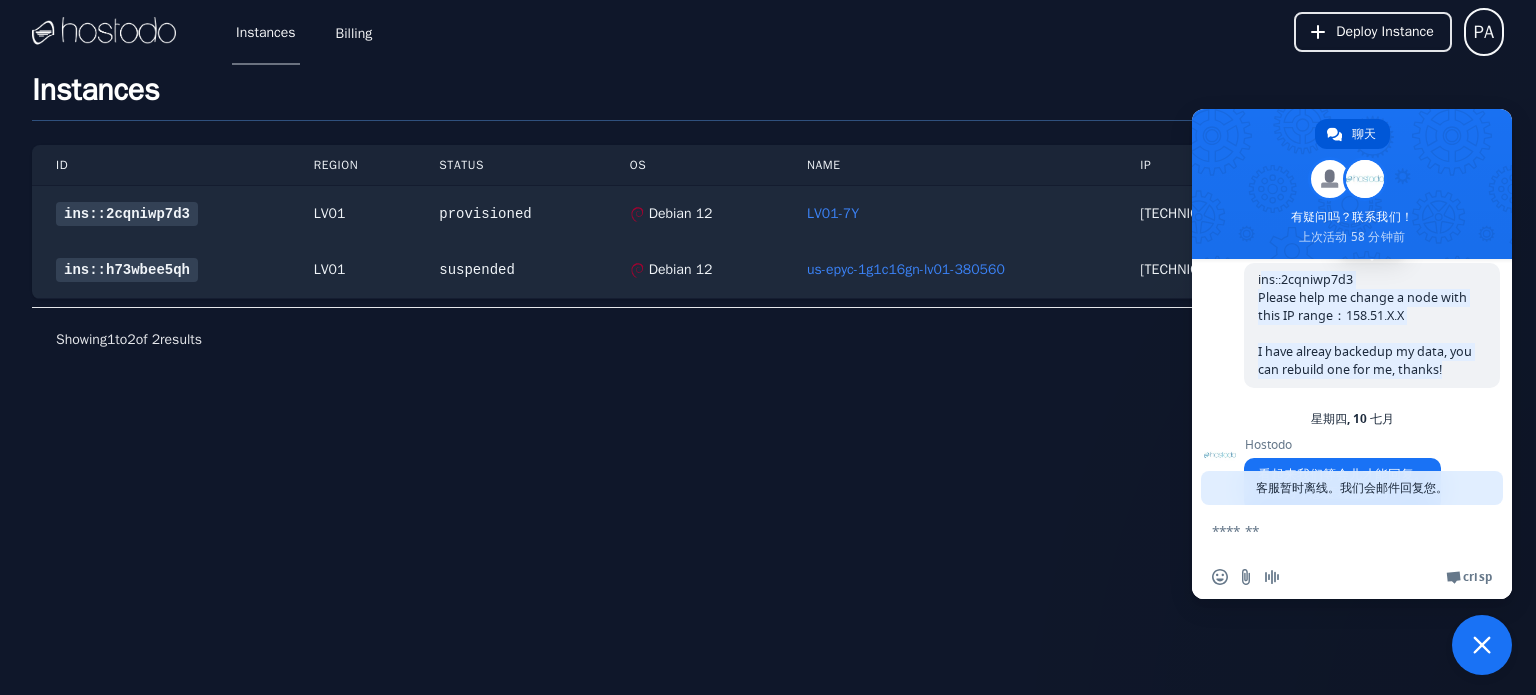 drag, startPoint x: 1260, startPoint y: 287, endPoint x: 1473, endPoint y: 382, distance: 233.22522 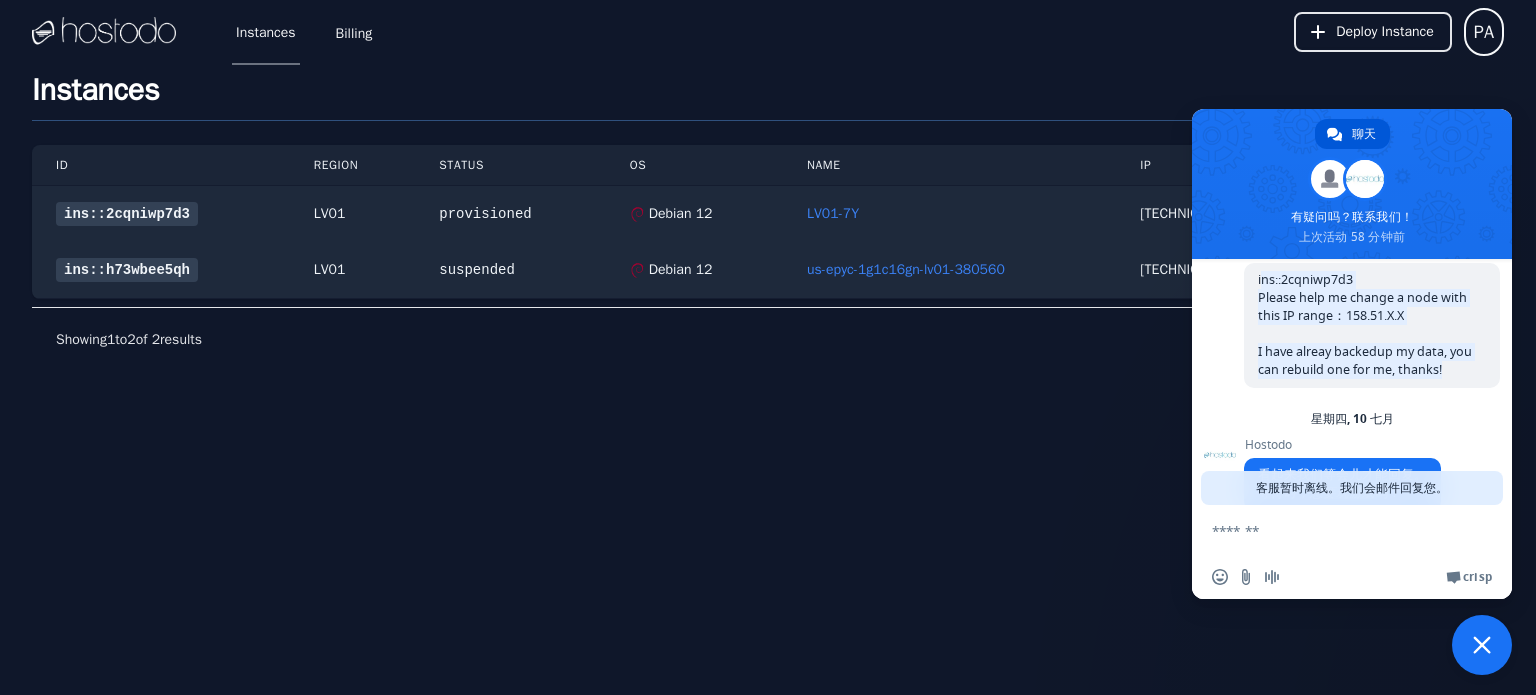 copy on "ns::2cqniwp7d3 Please help me change a node with this IP range：158.51.X.X I have alreay backedup my data, you can rebuild one for me, thanks!" 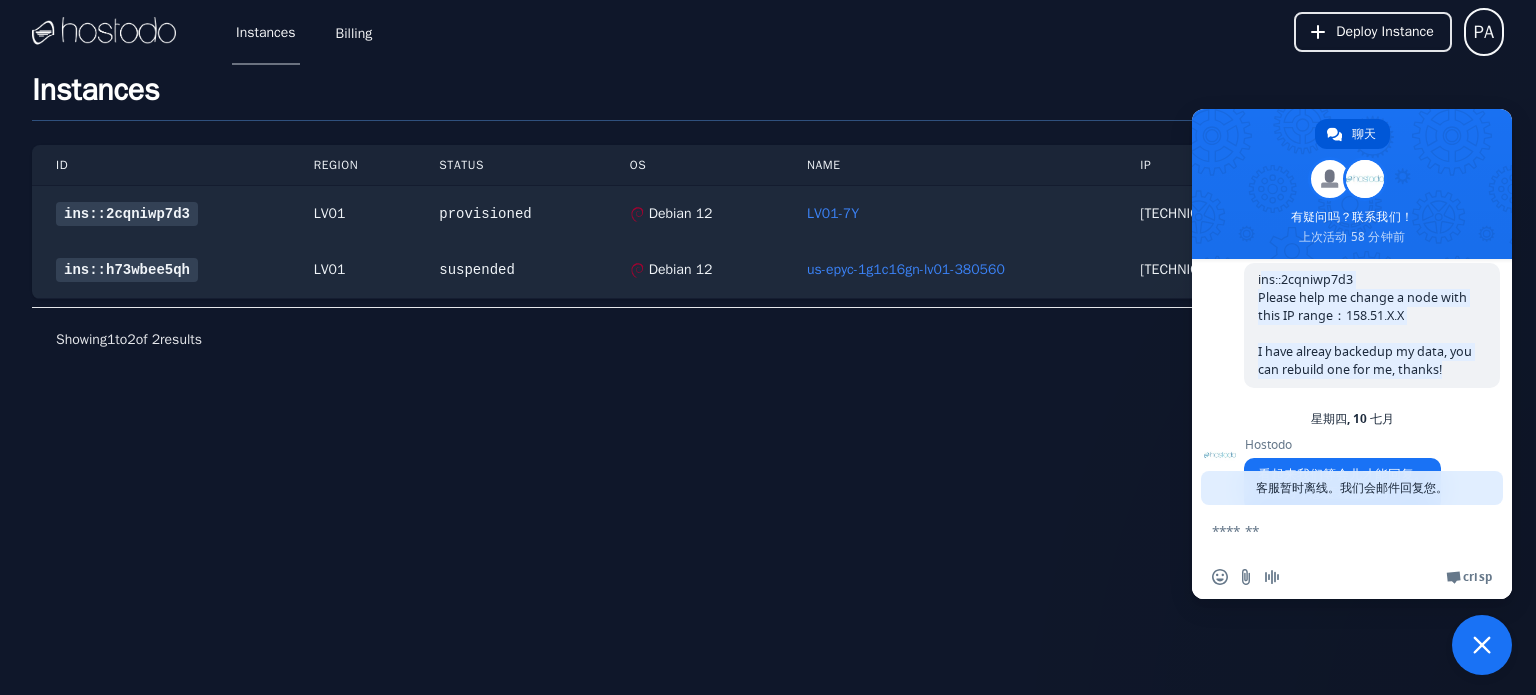 scroll, scrollTop: 641, scrollLeft: 0, axis: vertical 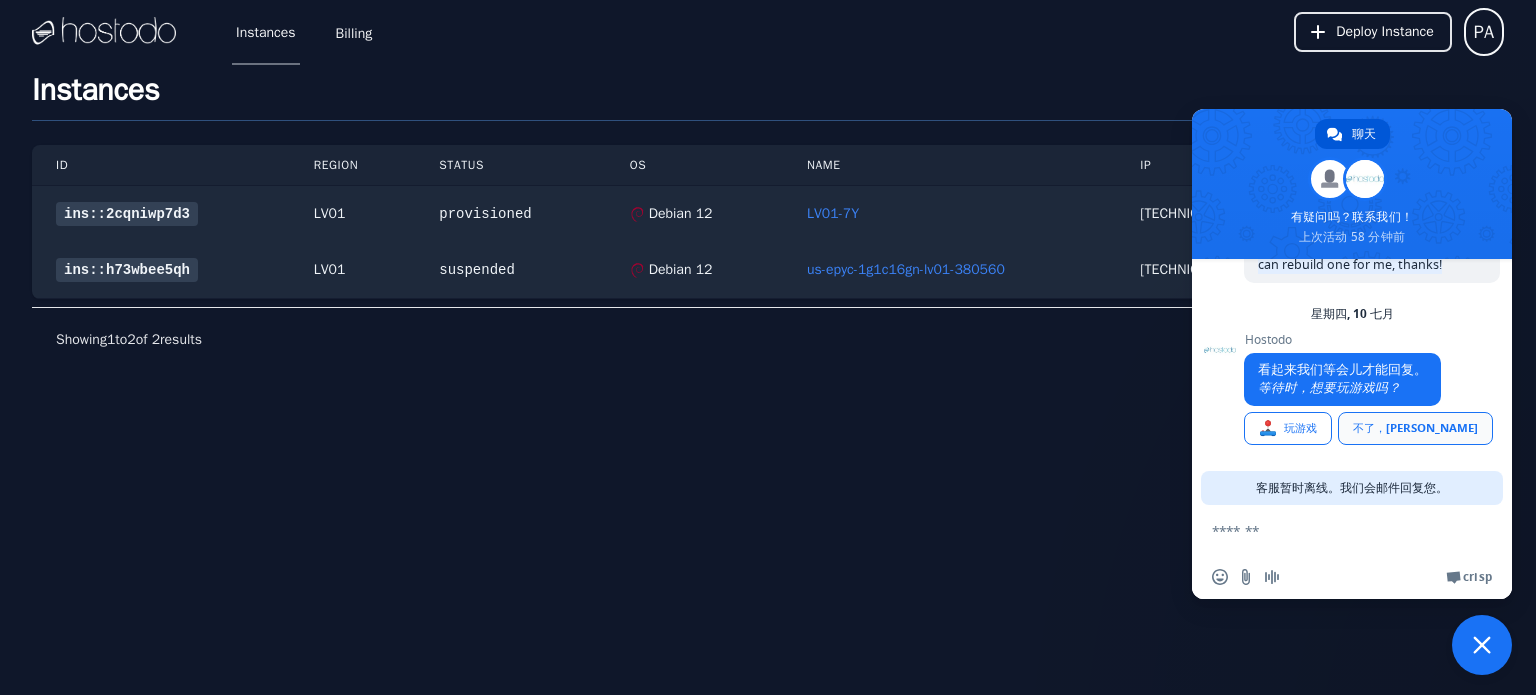 click on "不了，[PERSON_NAME]" at bounding box center (1415, 428) 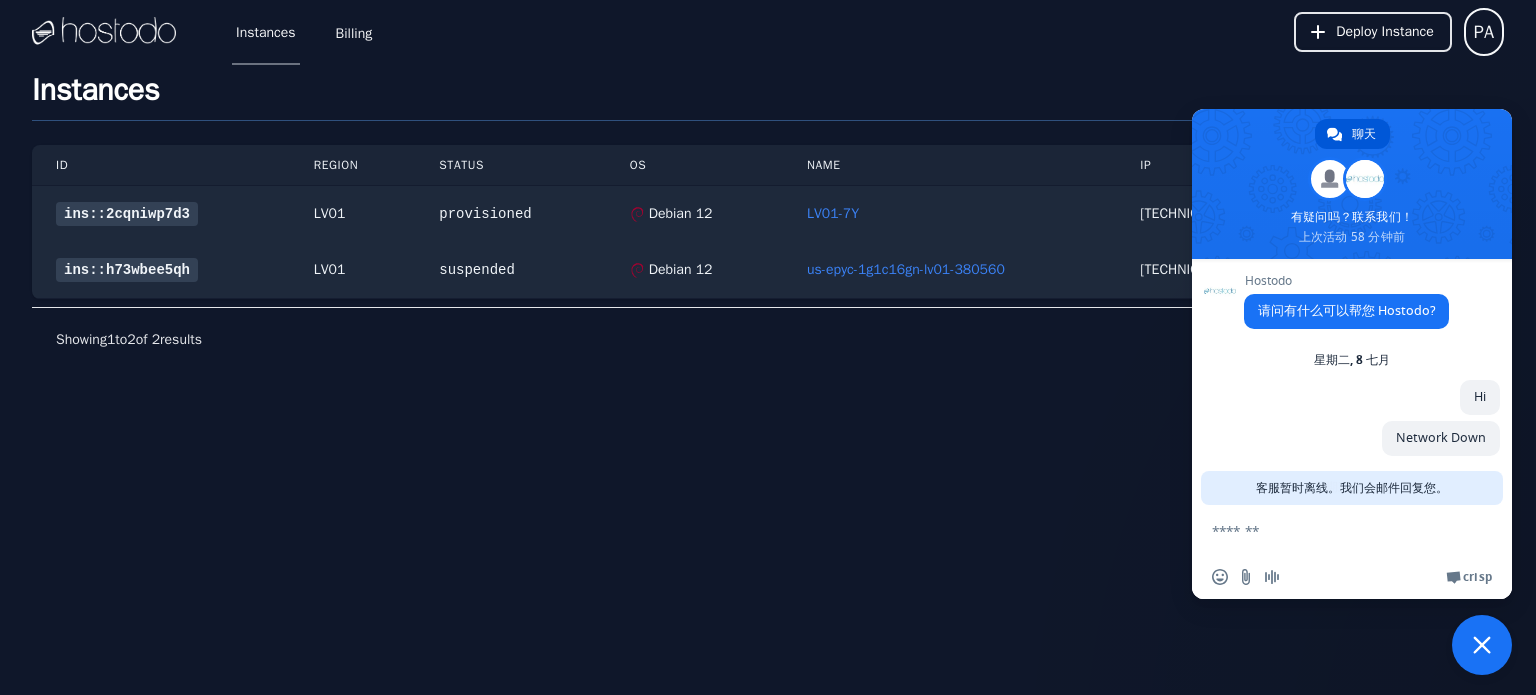 scroll, scrollTop: 473, scrollLeft: 0, axis: vertical 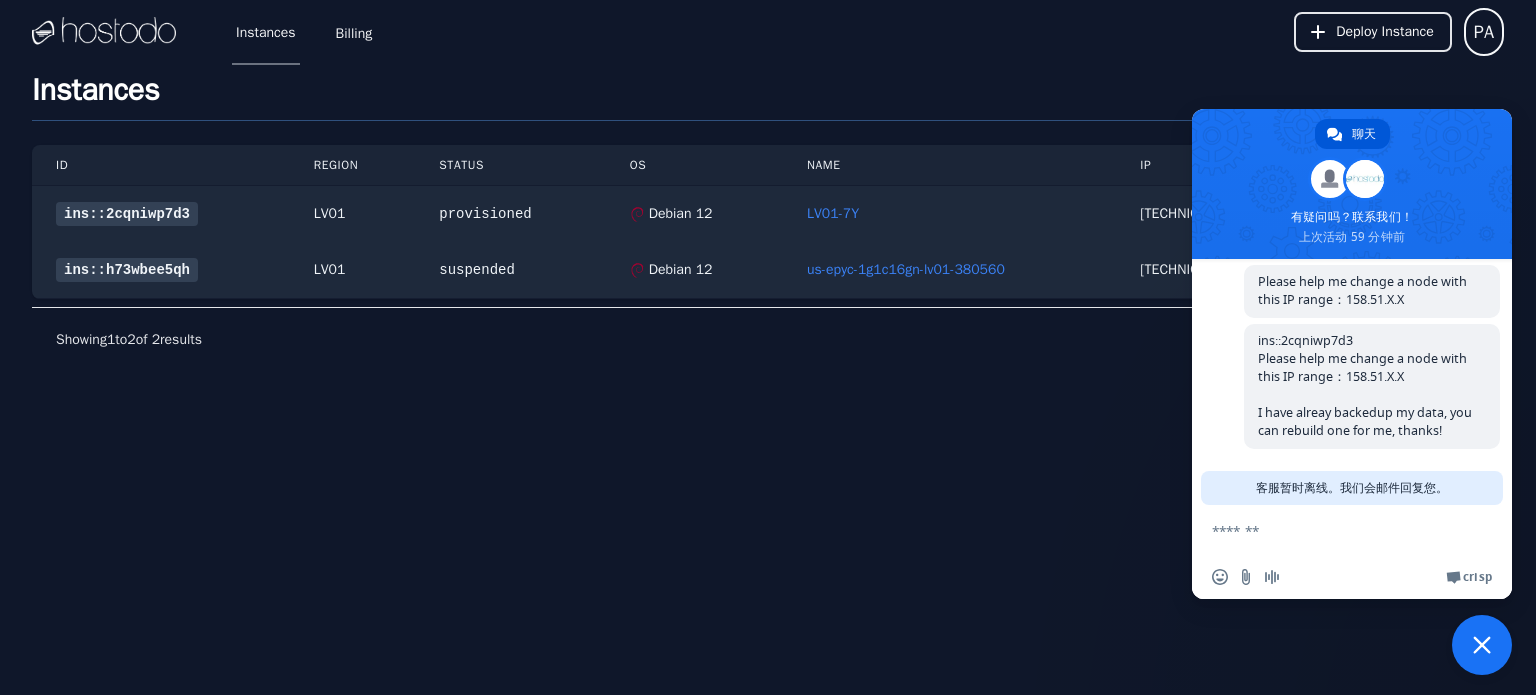click at bounding box center [1332, 530] 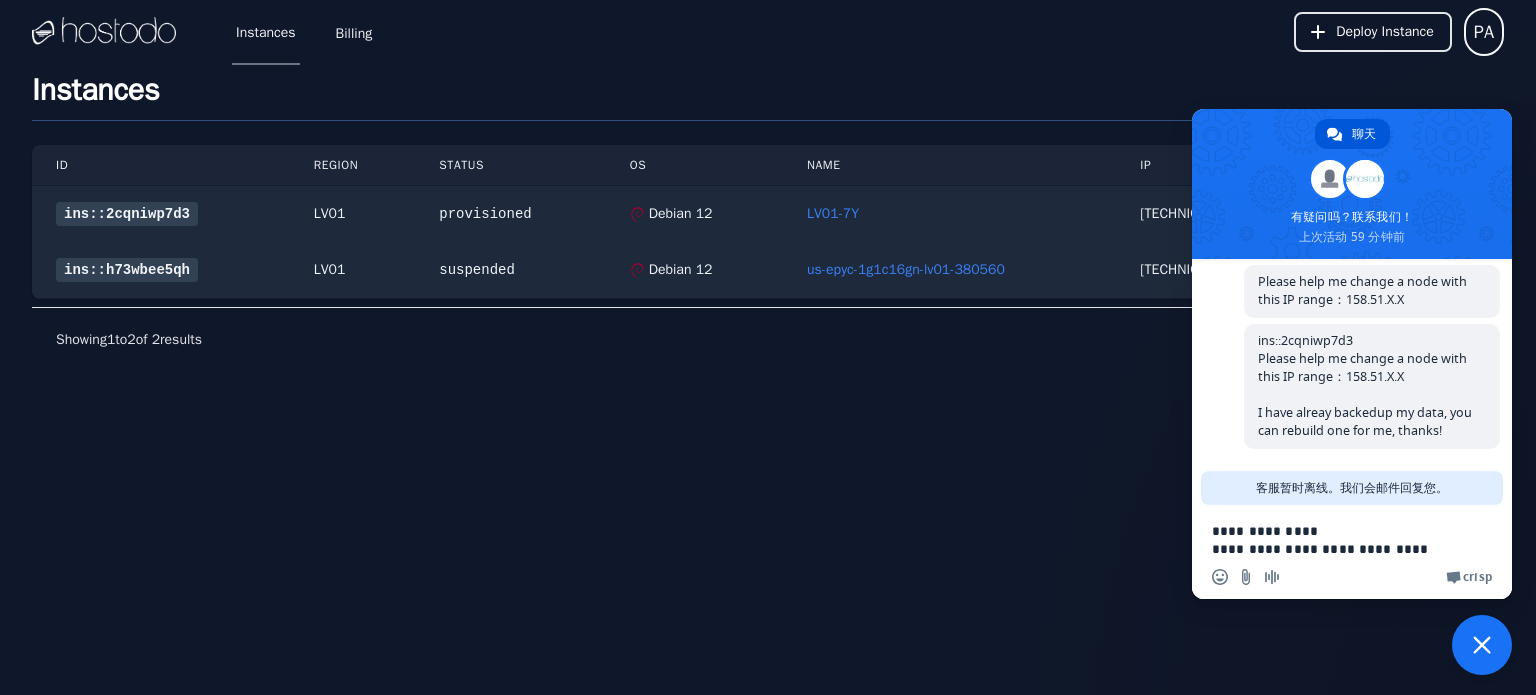scroll, scrollTop: 75, scrollLeft: 0, axis: vertical 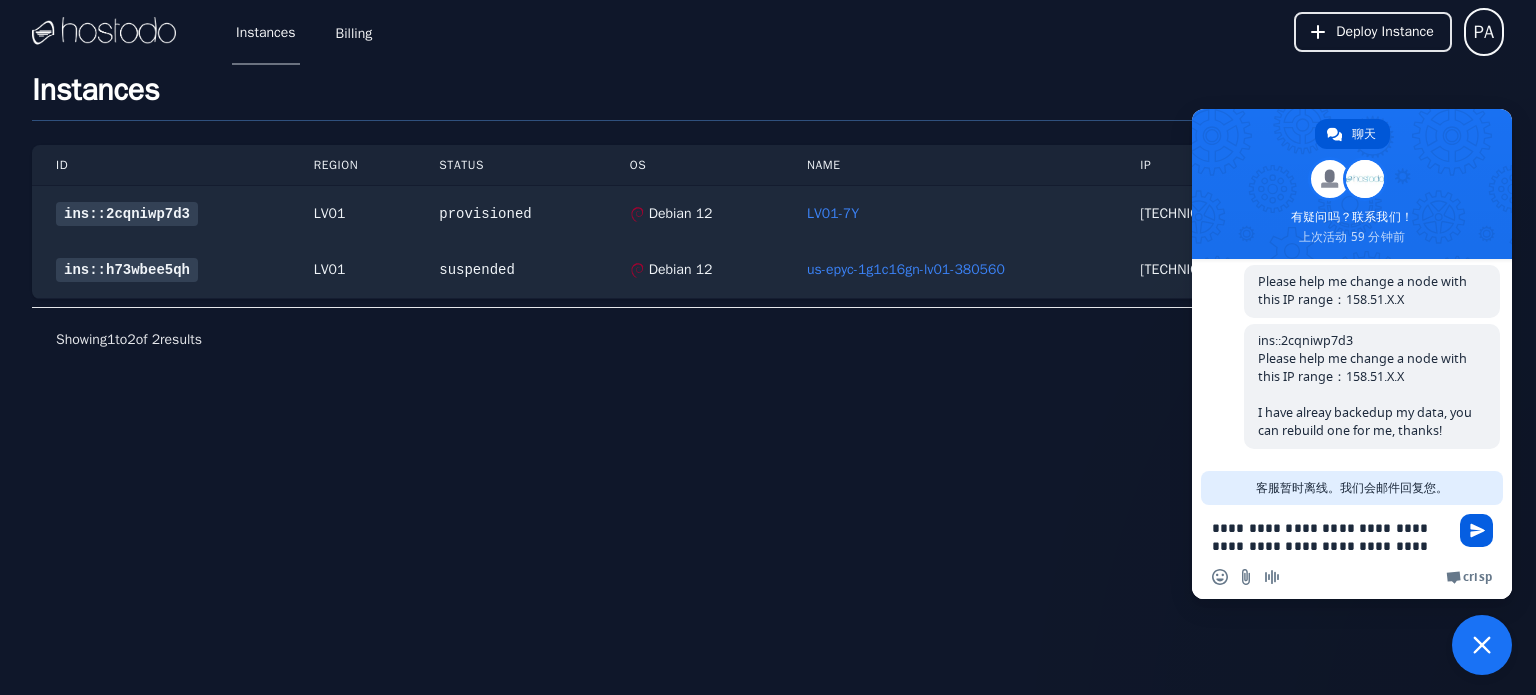 type on "**********" 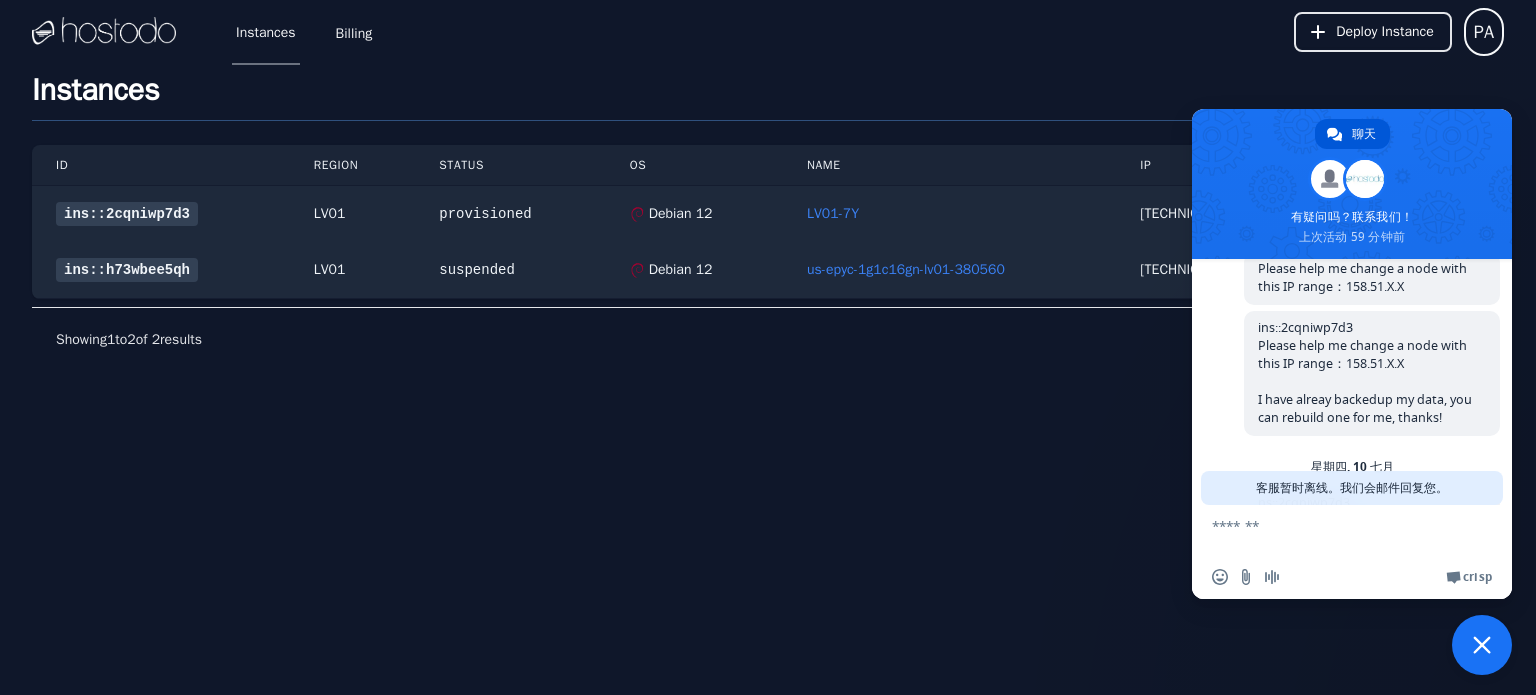 scroll, scrollTop: 4, scrollLeft: 0, axis: vertical 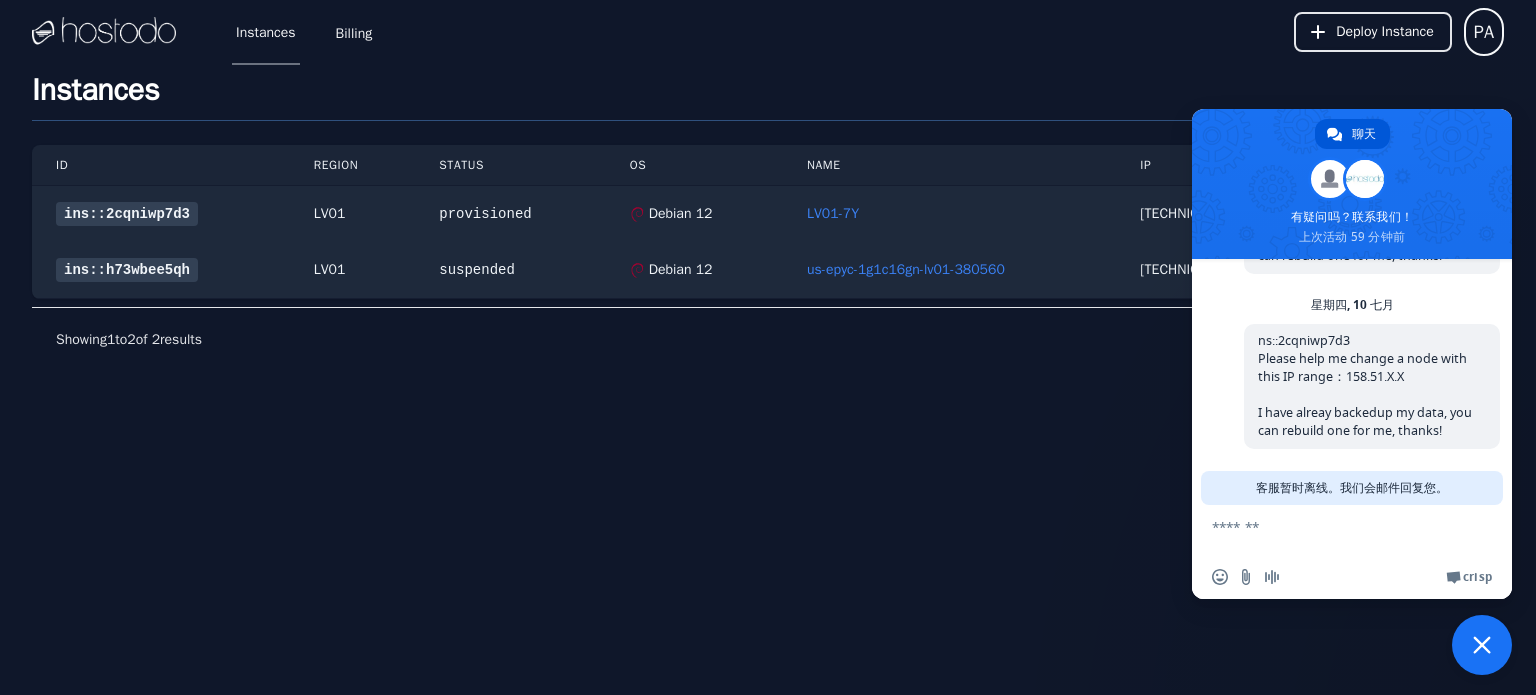 click at bounding box center [1332, 530] 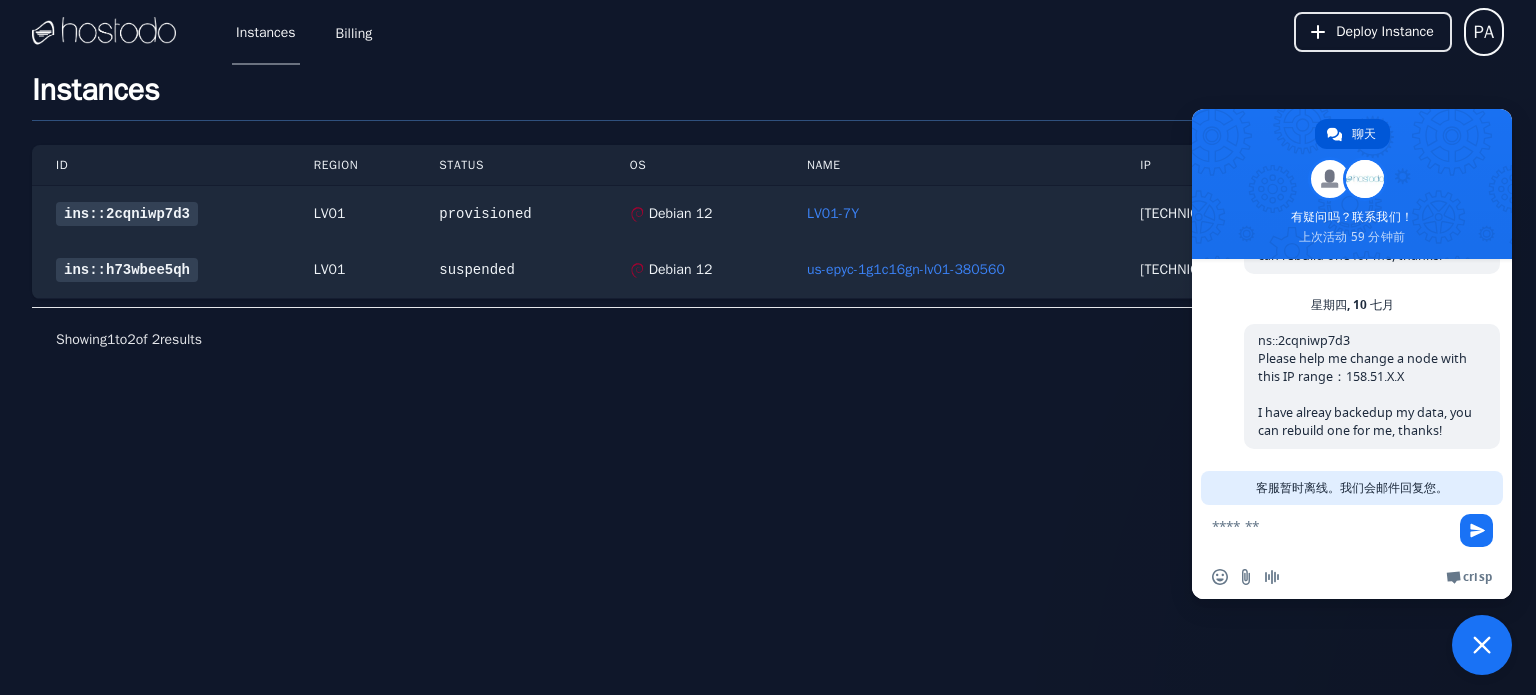 scroll, scrollTop: 4, scrollLeft: 0, axis: vertical 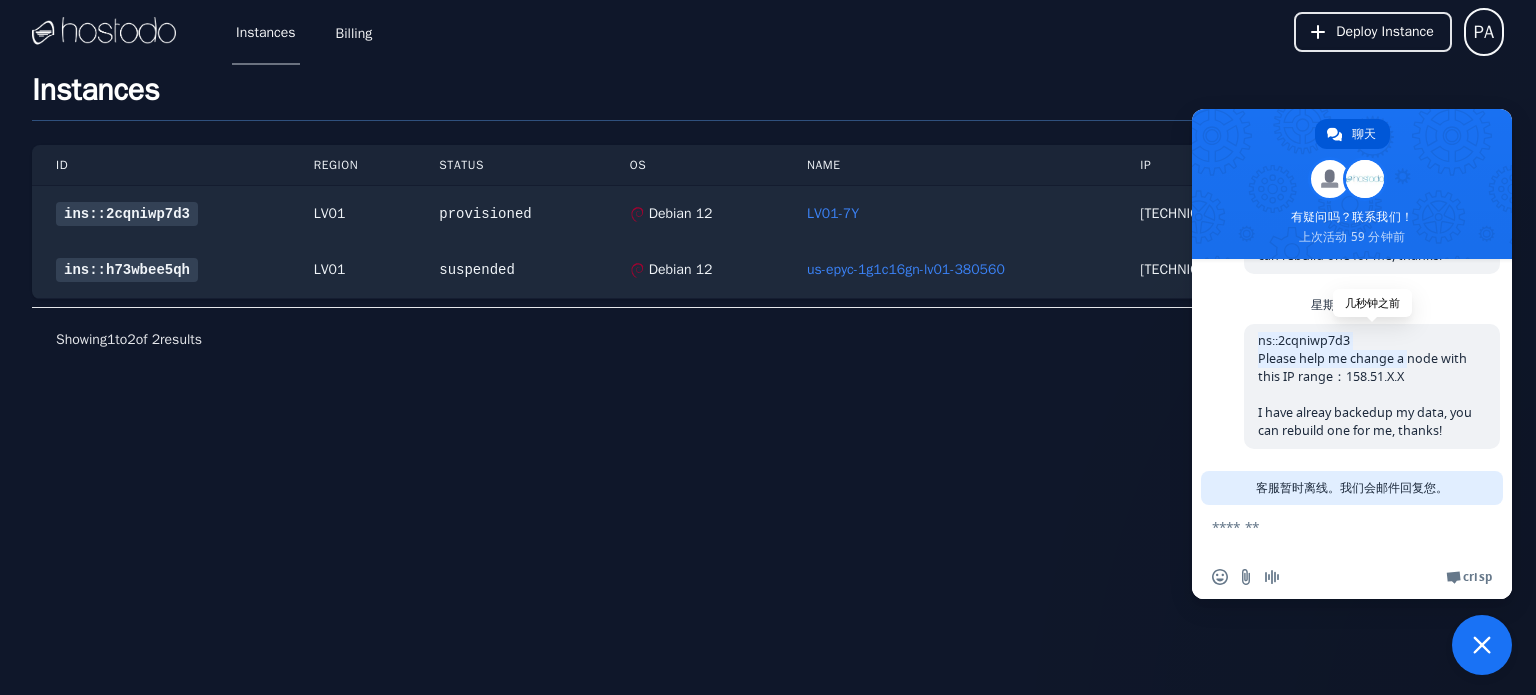 drag, startPoint x: 1250, startPoint y: 332, endPoint x: 1417, endPoint y: 349, distance: 167.86304 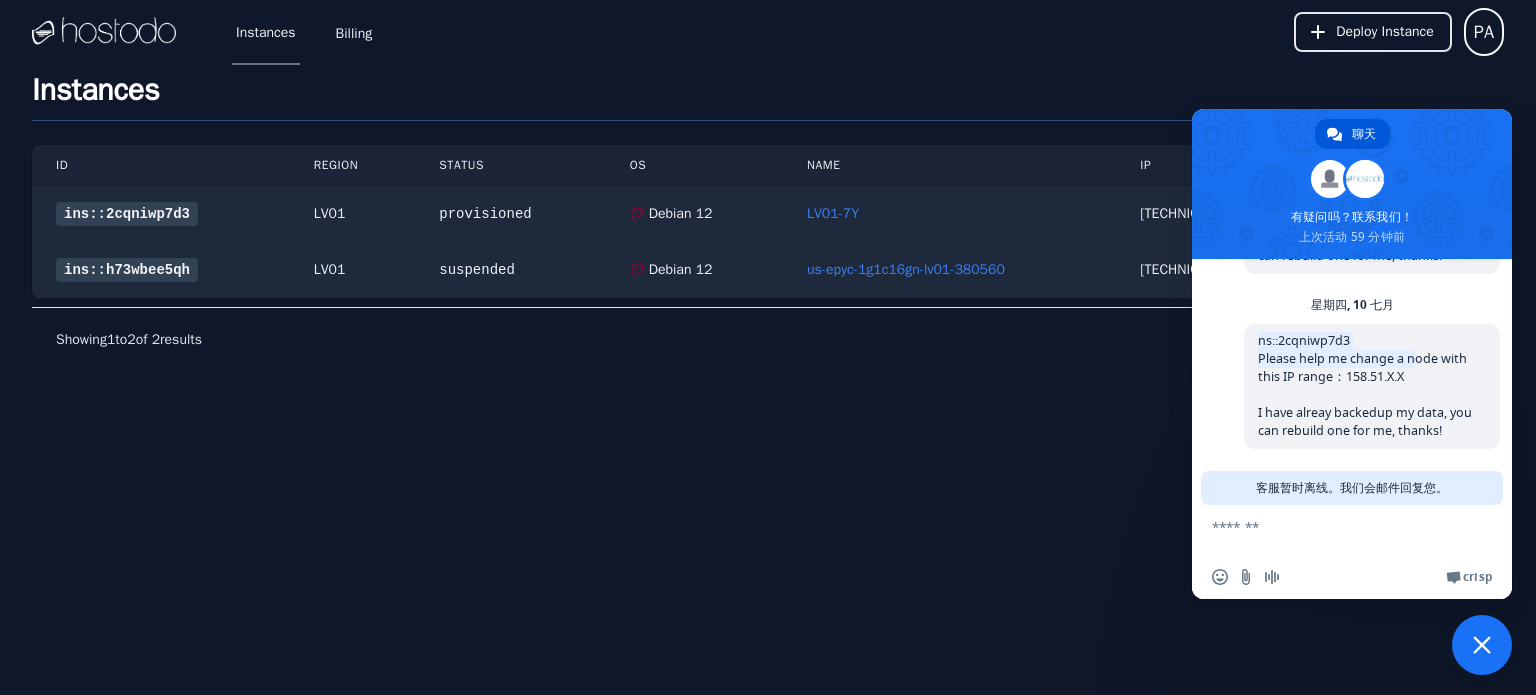 scroll, scrollTop: 534, scrollLeft: 0, axis: vertical 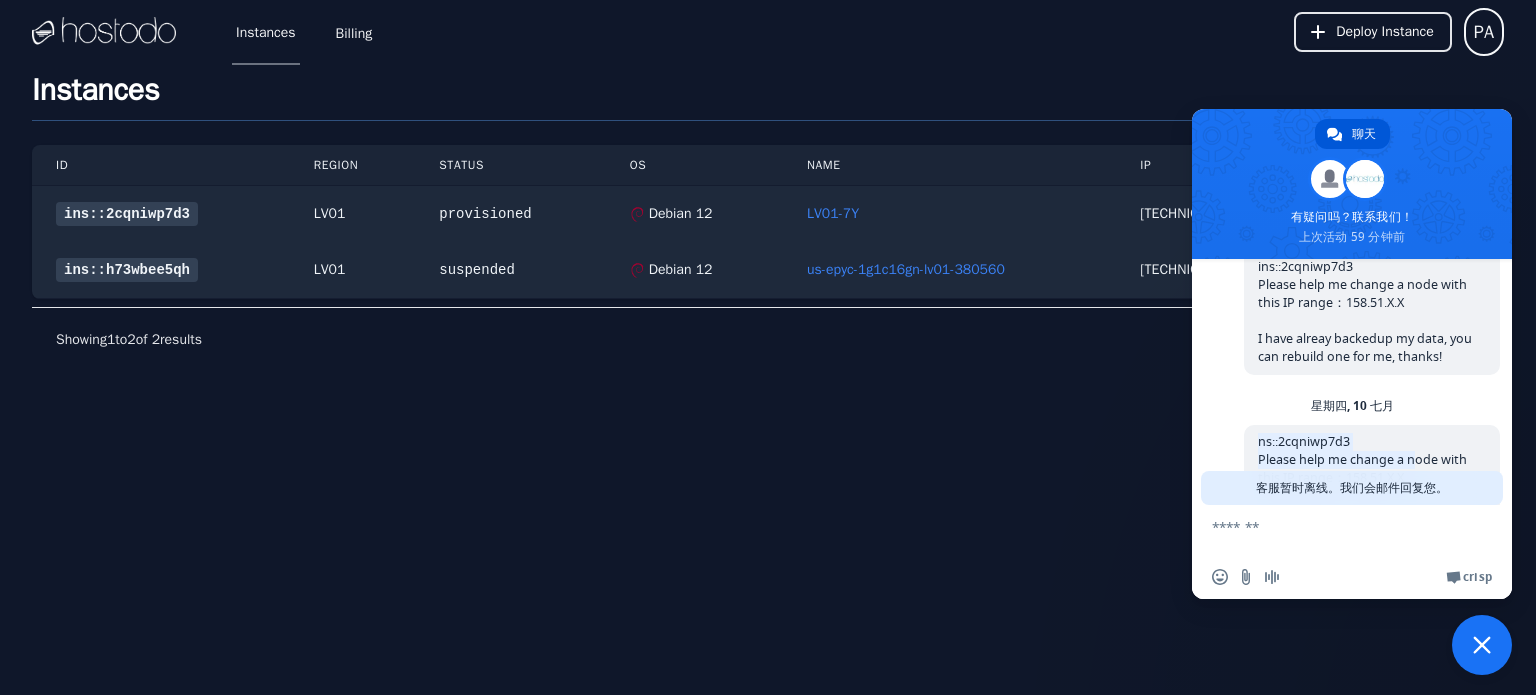 click at bounding box center [1332, 530] 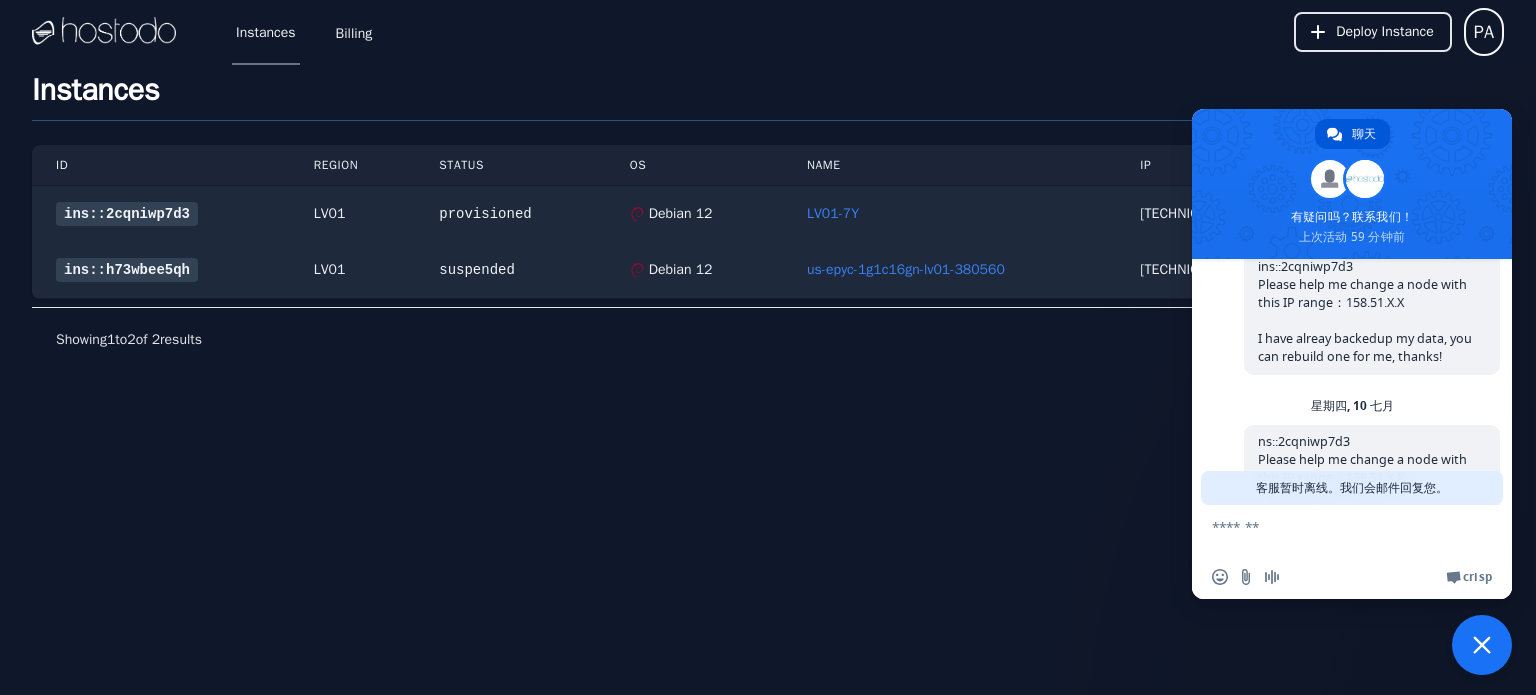 paste on "**********" 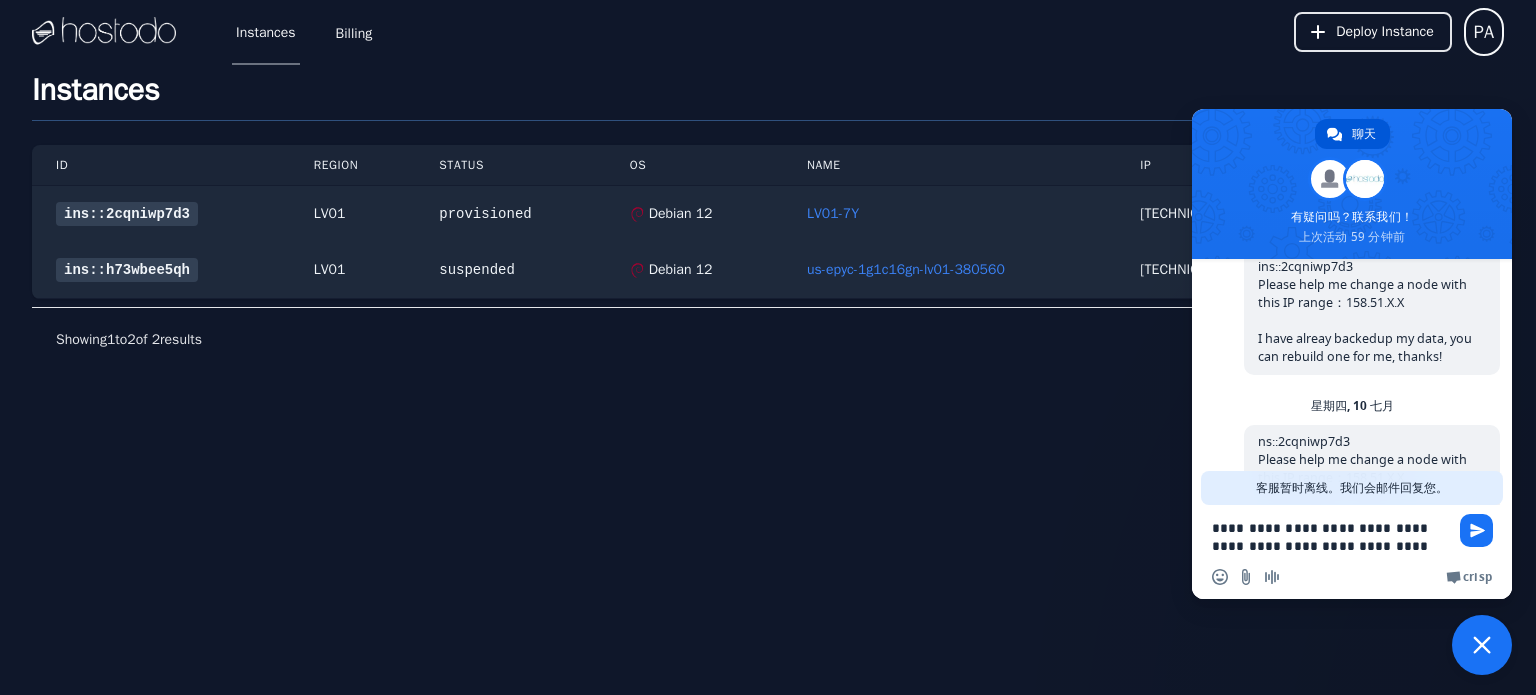 type 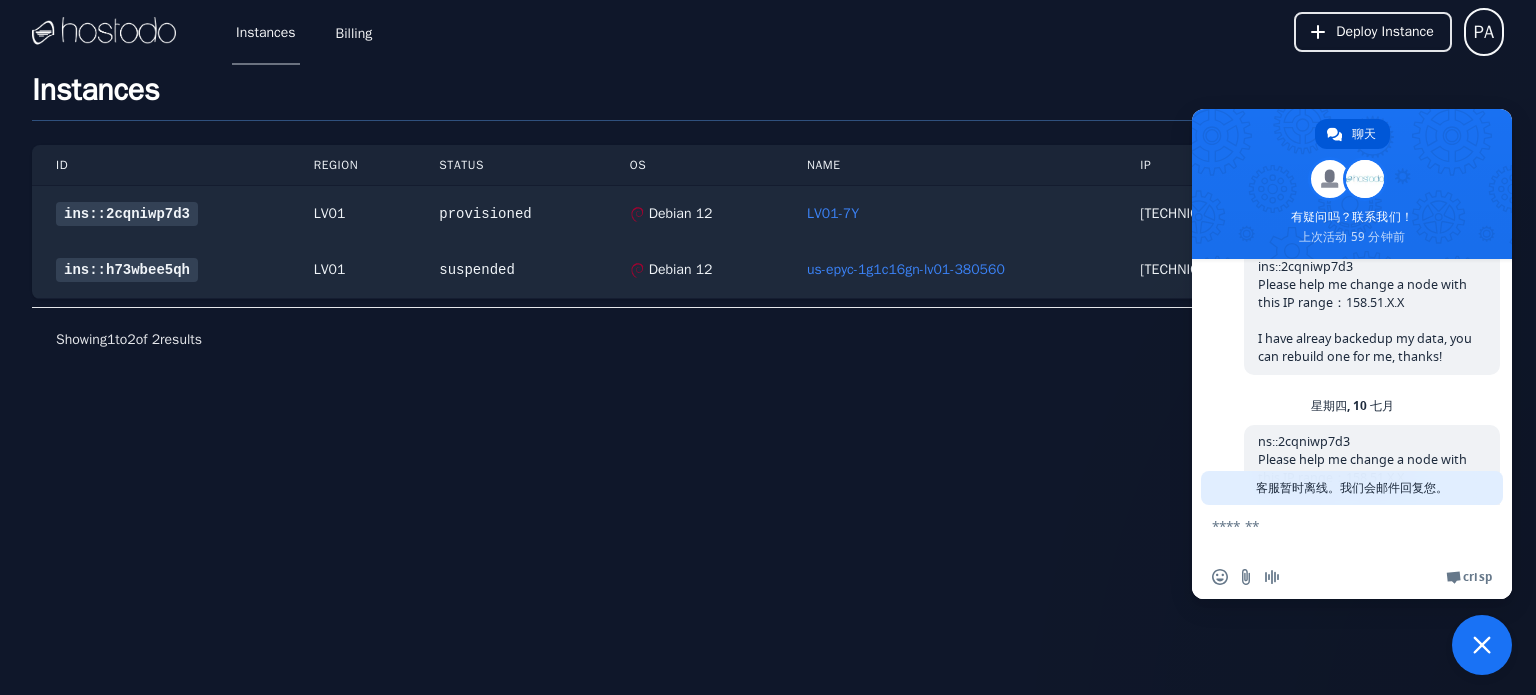 scroll, scrollTop: 4, scrollLeft: 0, axis: vertical 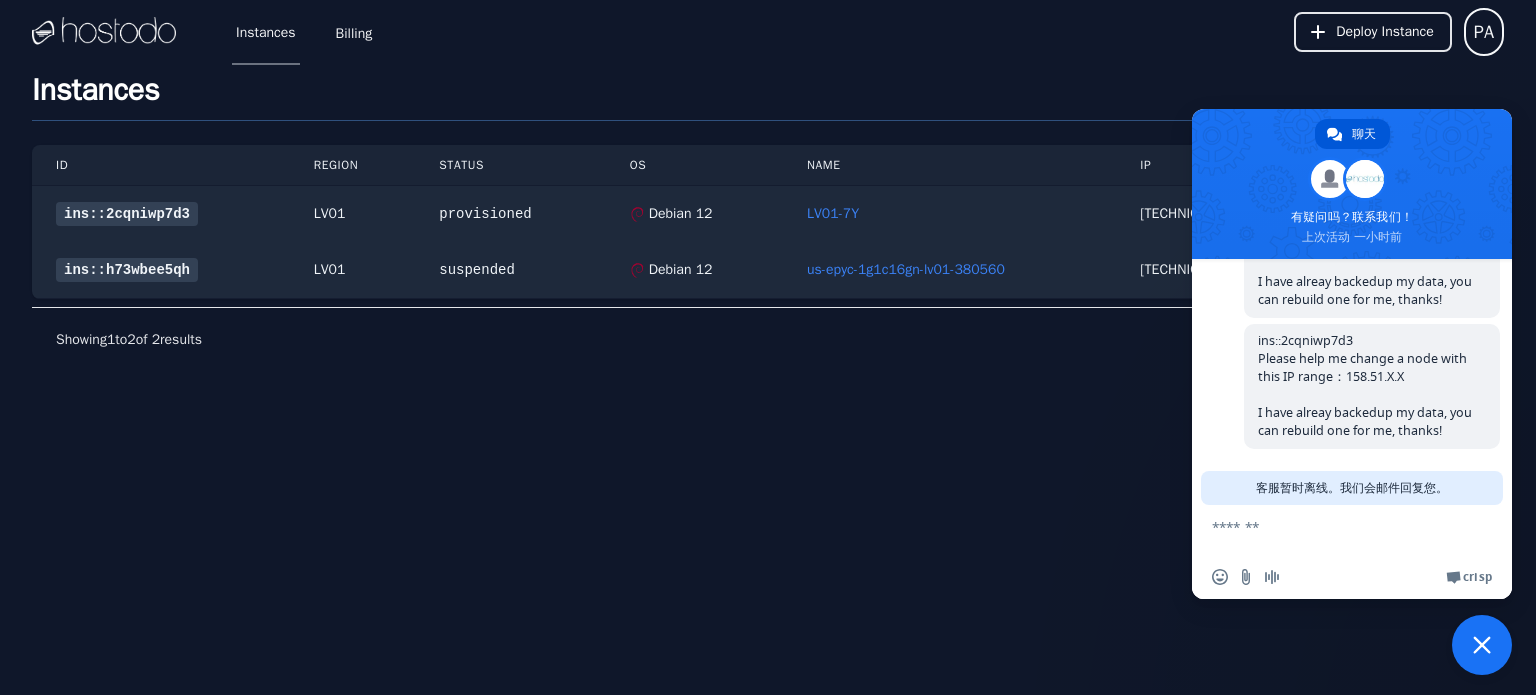 click on "Instances" at bounding box center (768, 96) 